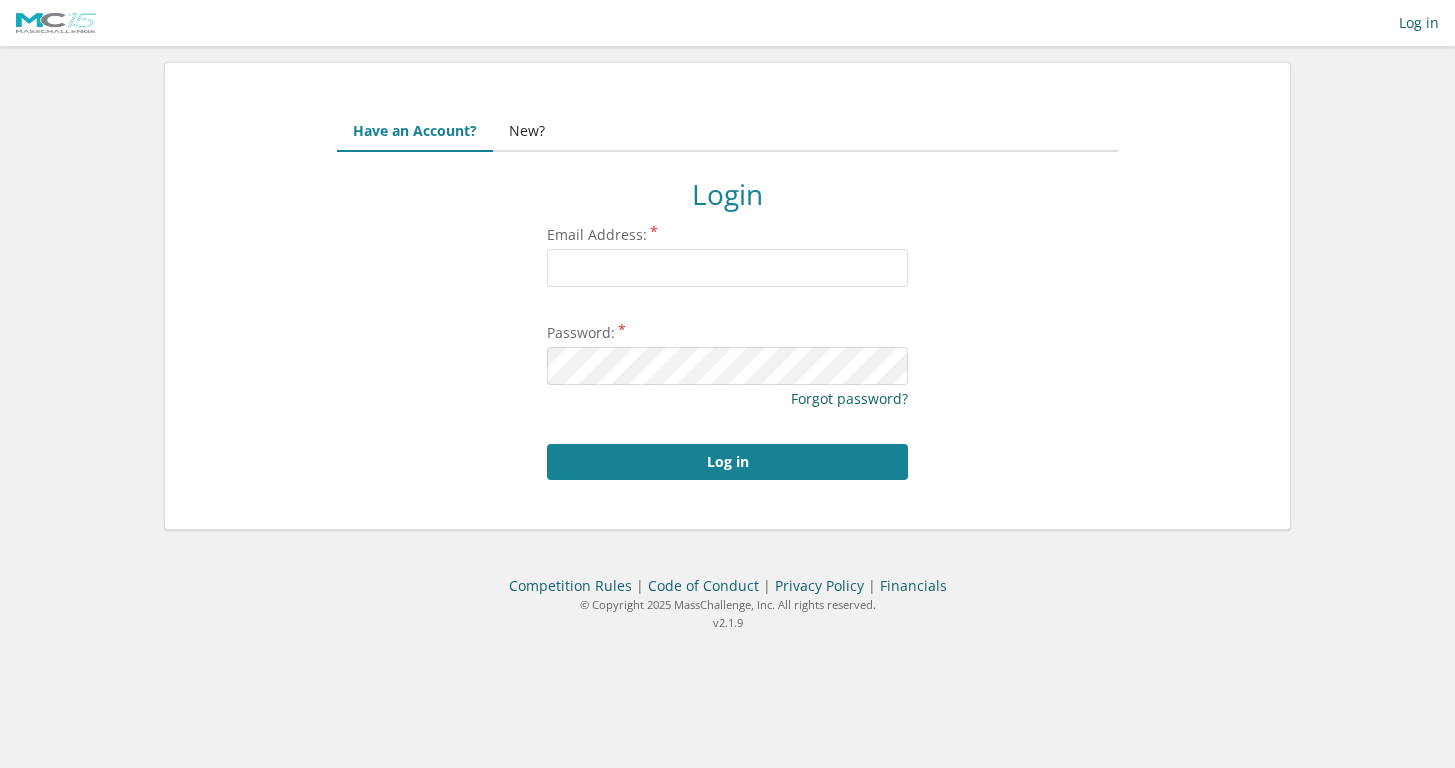 click on "Email Address:" at bounding box center [727, 268] 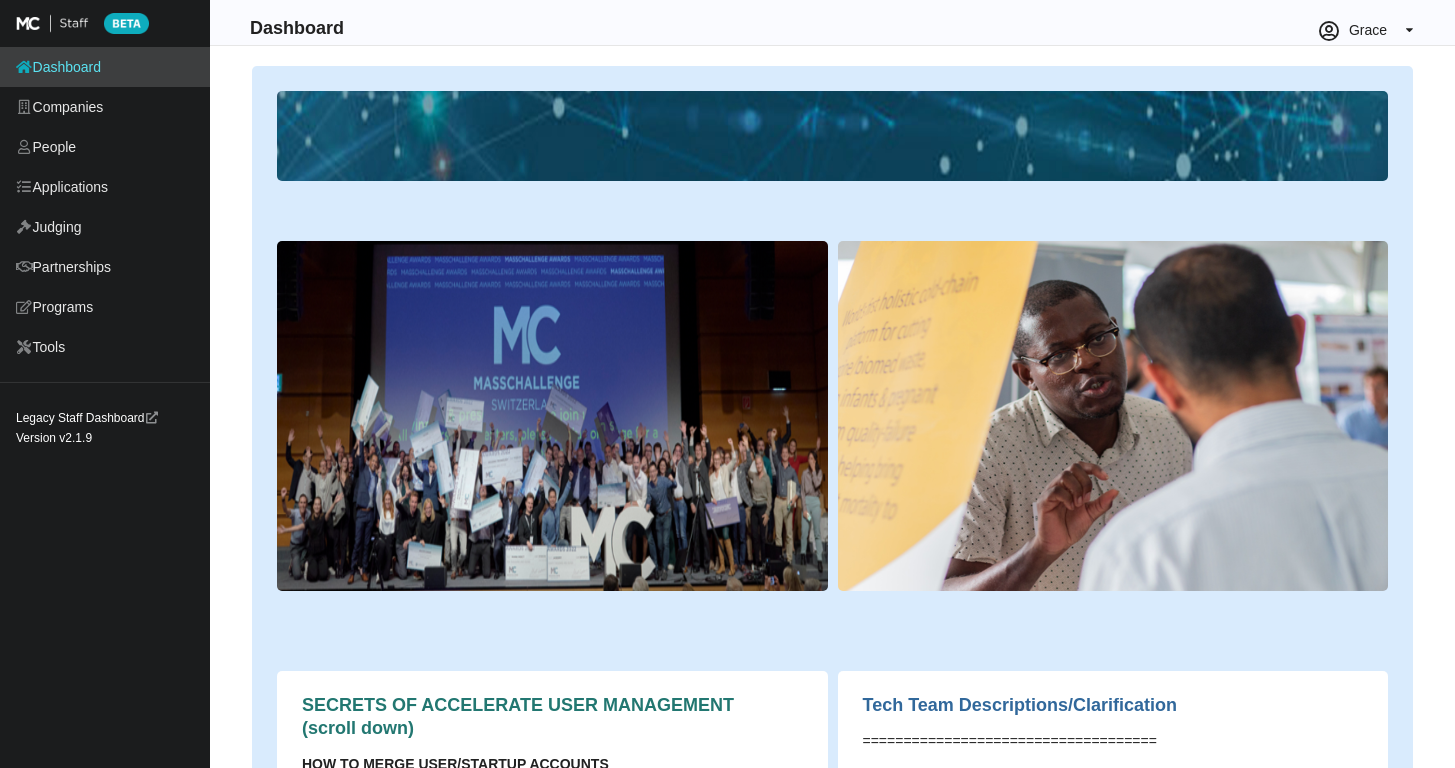 scroll, scrollTop: 0, scrollLeft: 0, axis: both 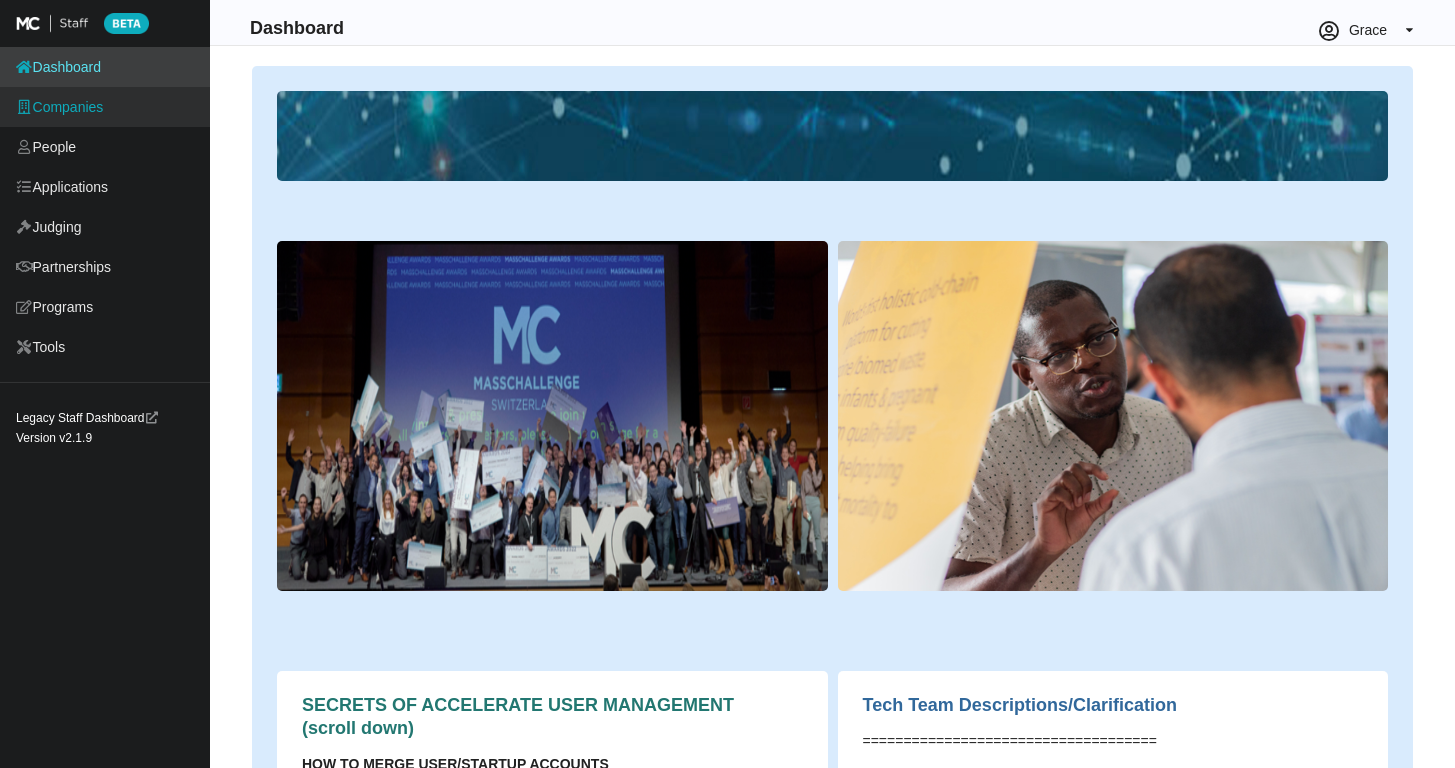 click on "Companies" at bounding box center (105, 107) 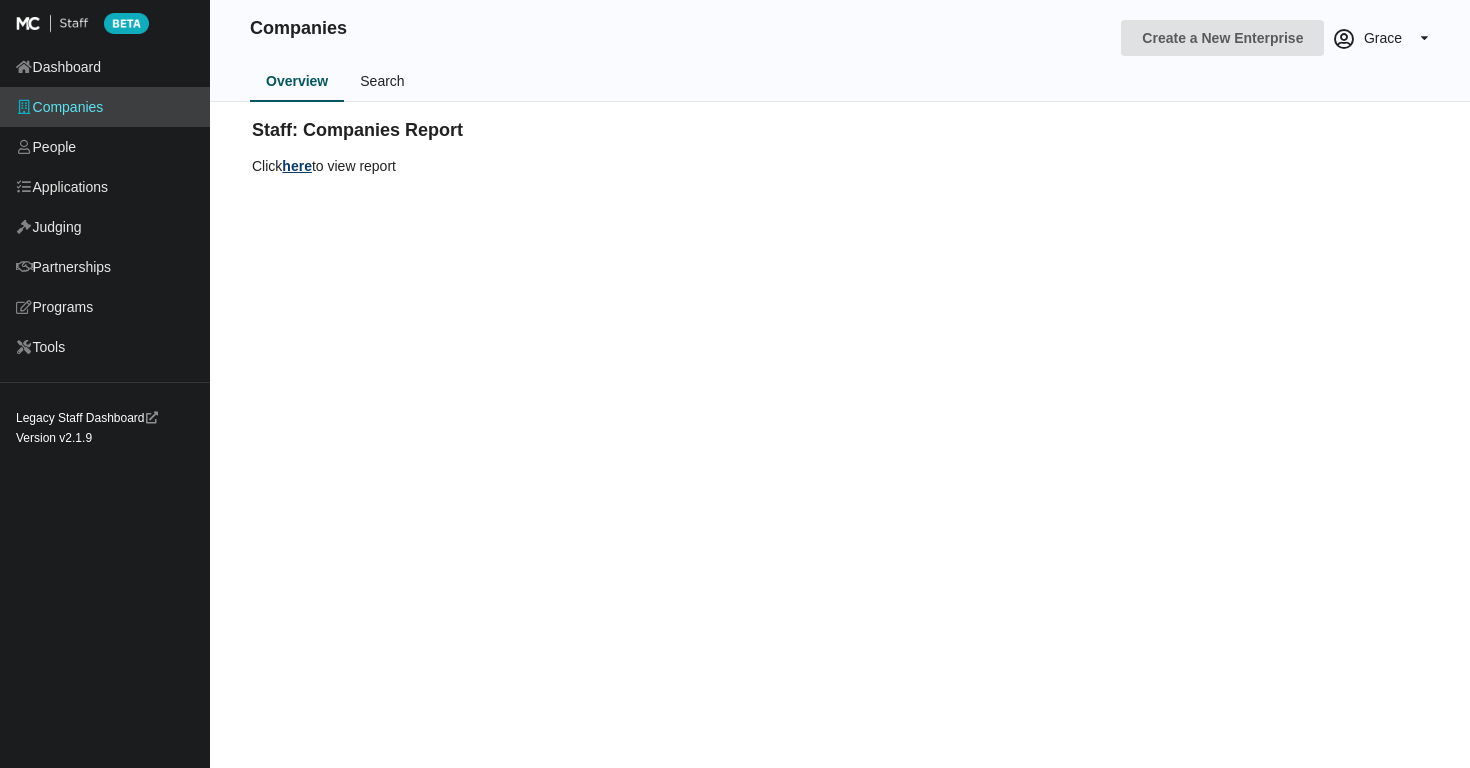 scroll, scrollTop: 0, scrollLeft: 0, axis: both 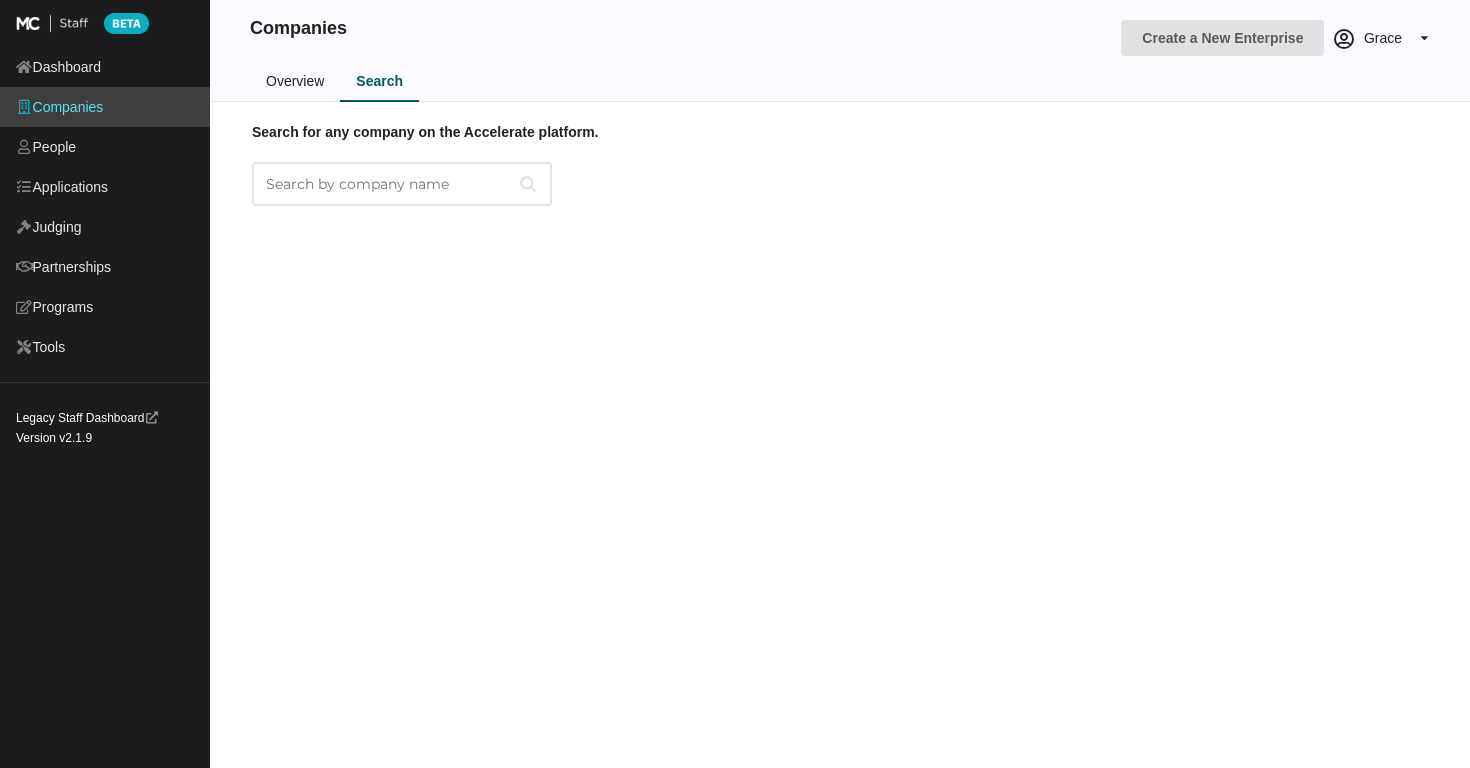 click on "Search for any company on the Accelerate platform." at bounding box center [402, 184] 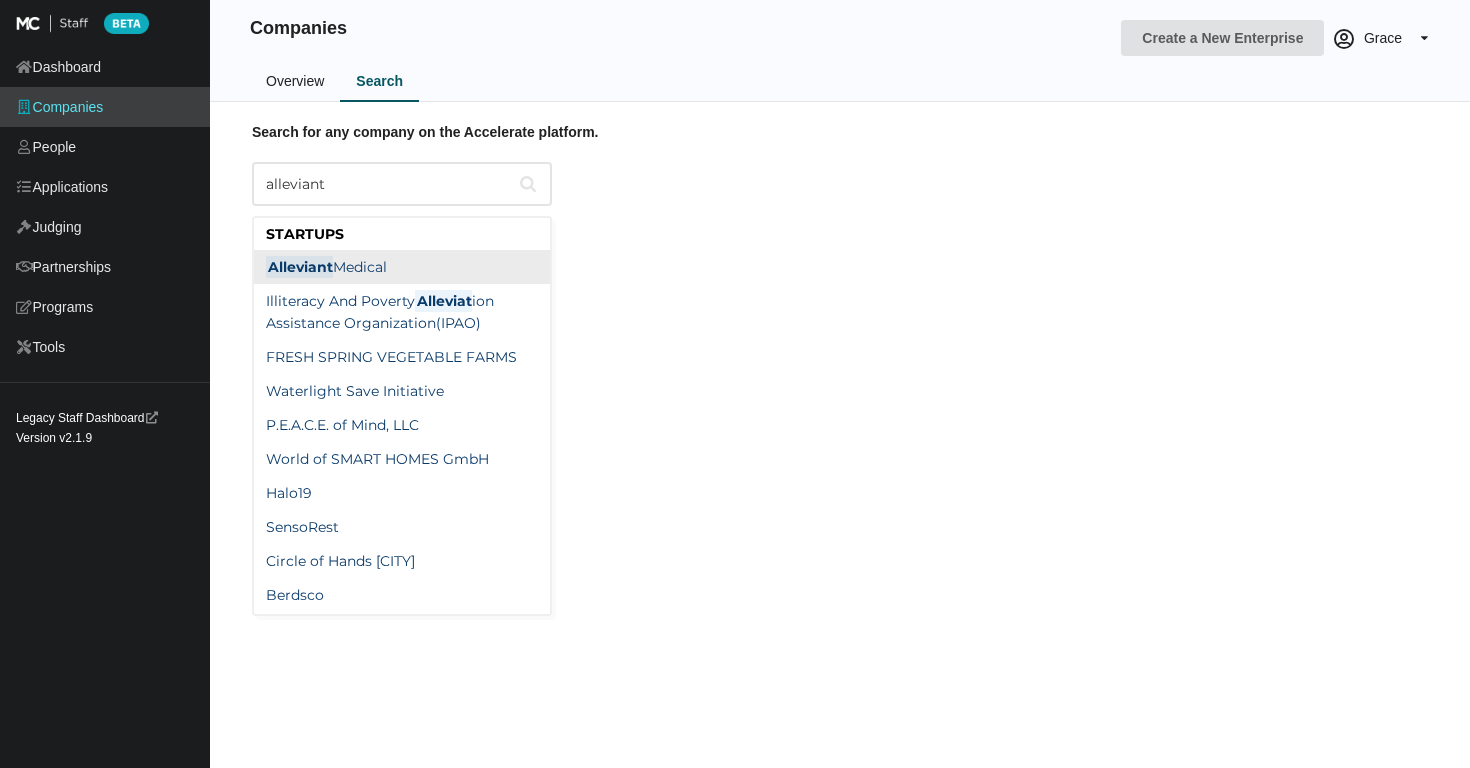 click on "Alleviant  Medical" at bounding box center (326, 267) 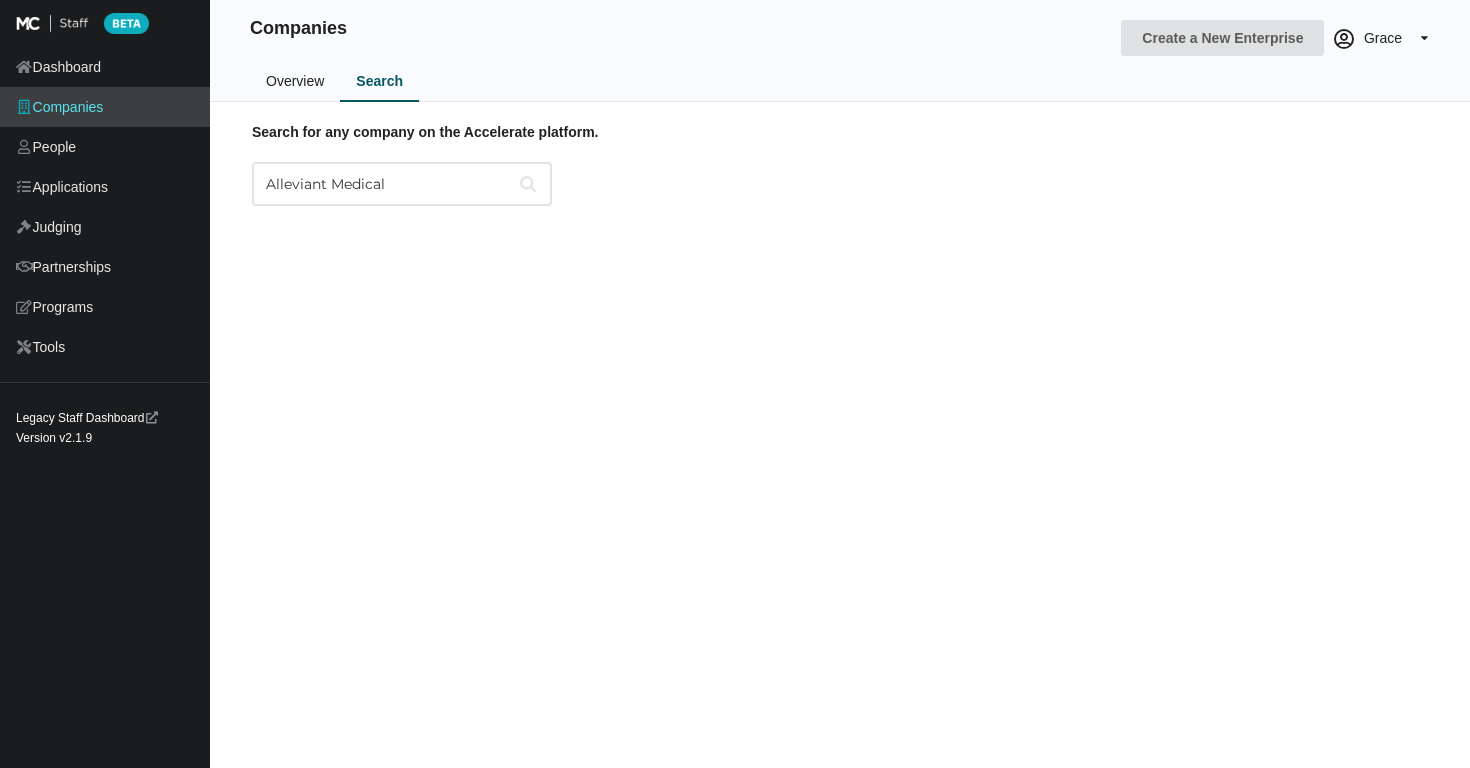 type on "Alleviant Medical" 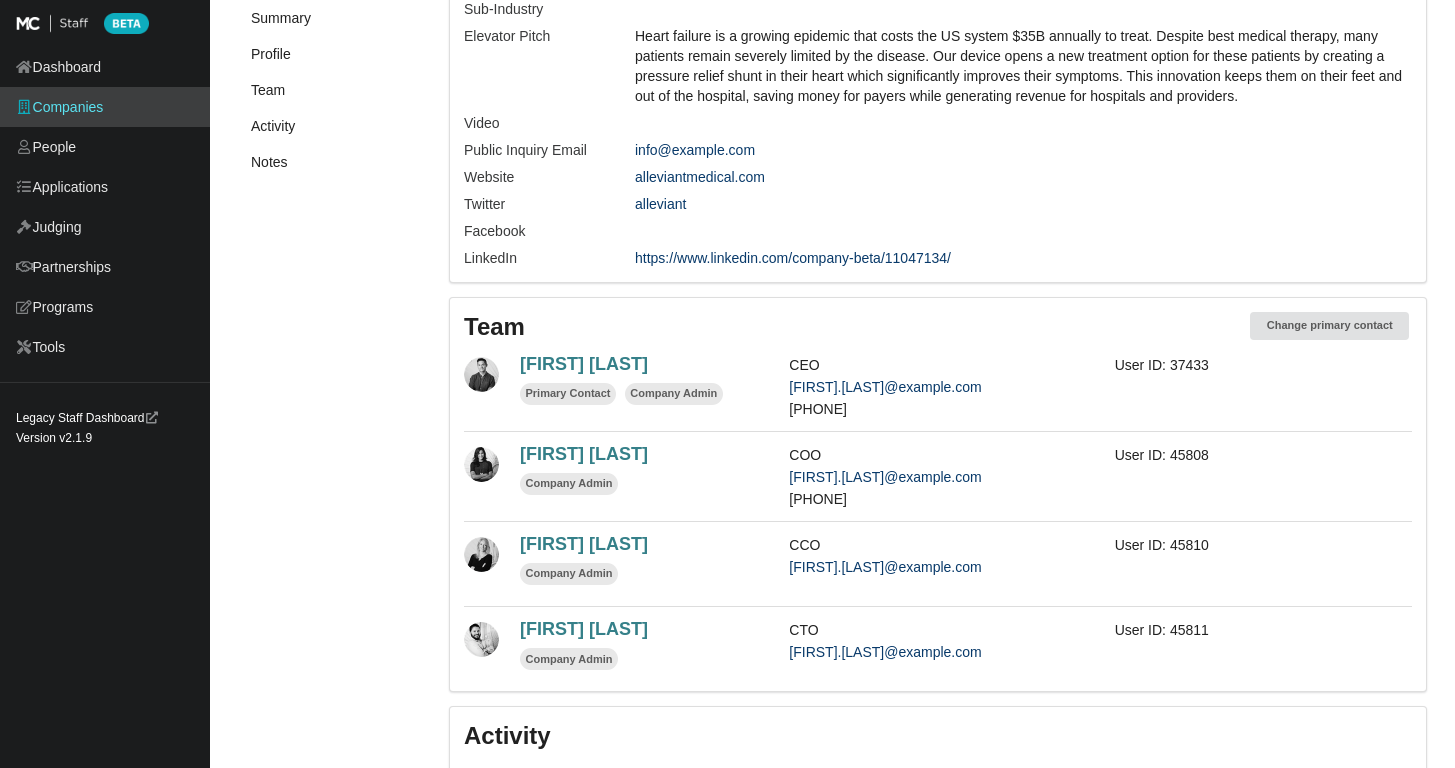 scroll, scrollTop: 491, scrollLeft: 0, axis: vertical 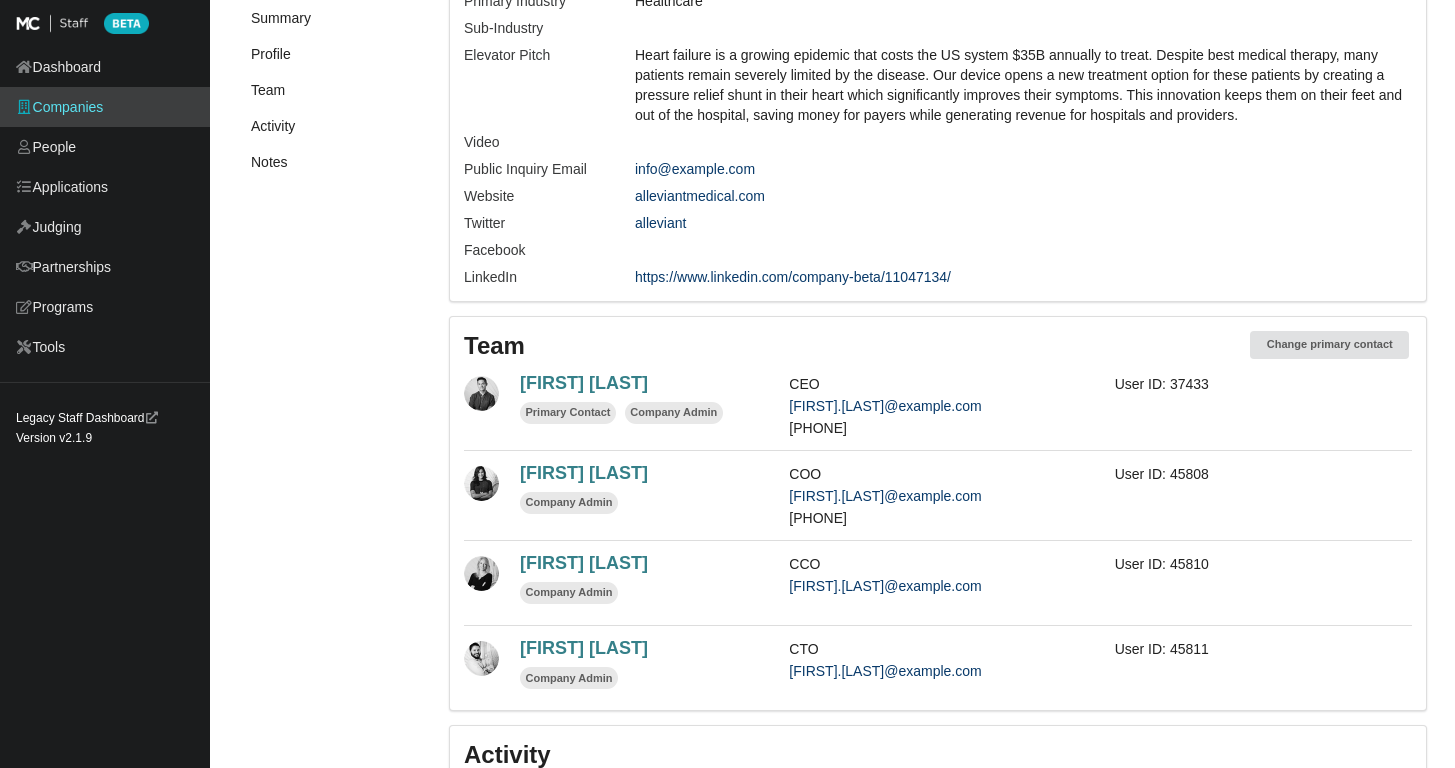 click on "[FIRST] [LAST]" at bounding box center [584, 383] 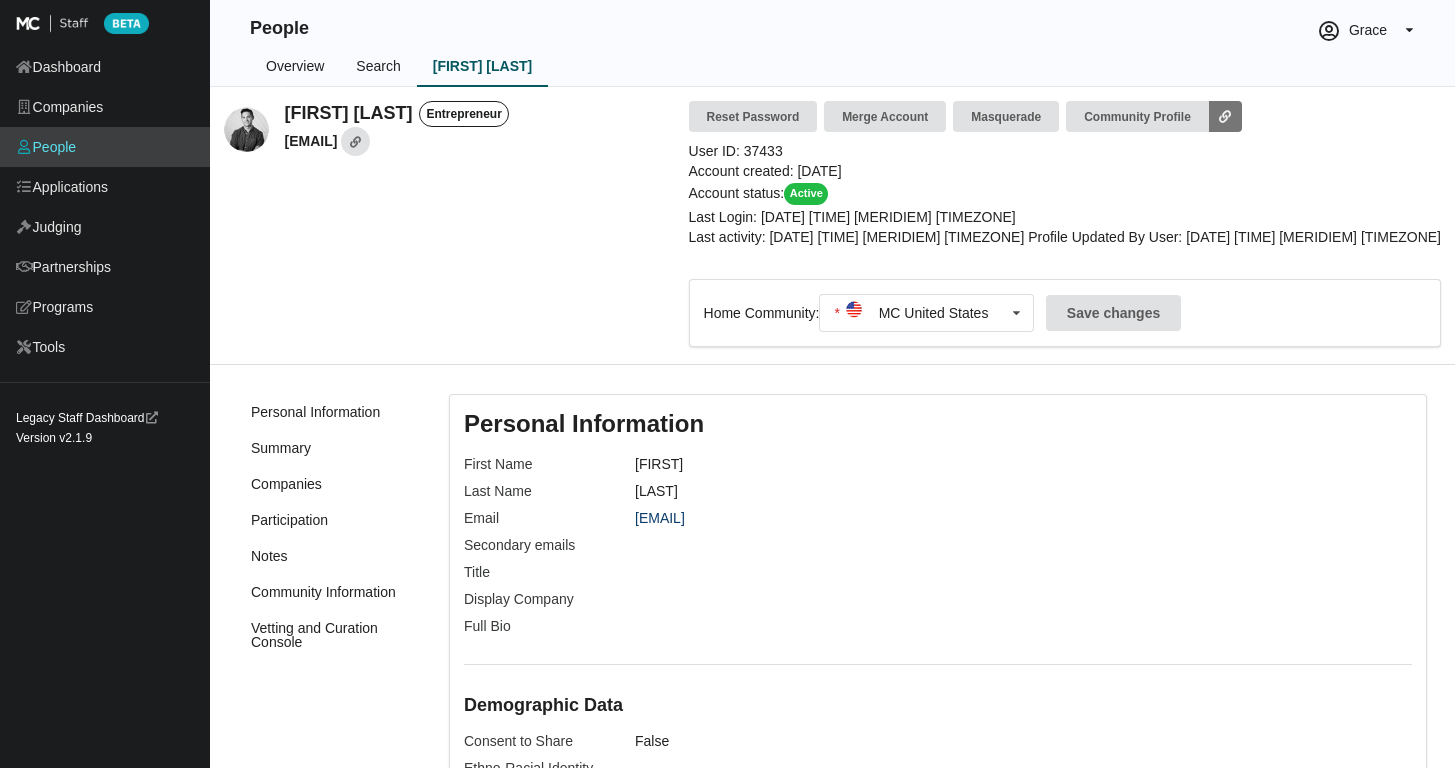 scroll, scrollTop: 0, scrollLeft: 0, axis: both 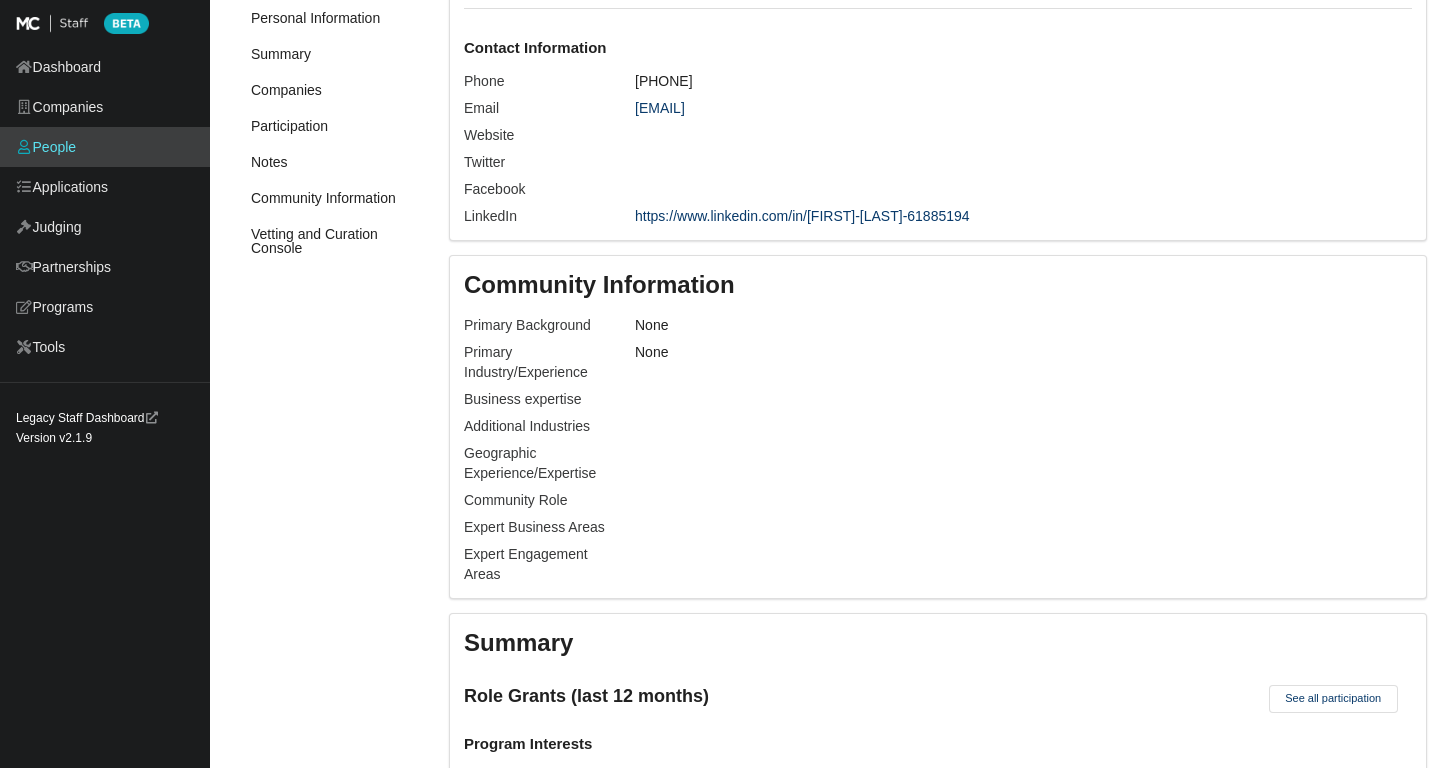 click on "https://www.linkedin.com/in/jacob-kriegel-md-61885194" at bounding box center [802, 216] 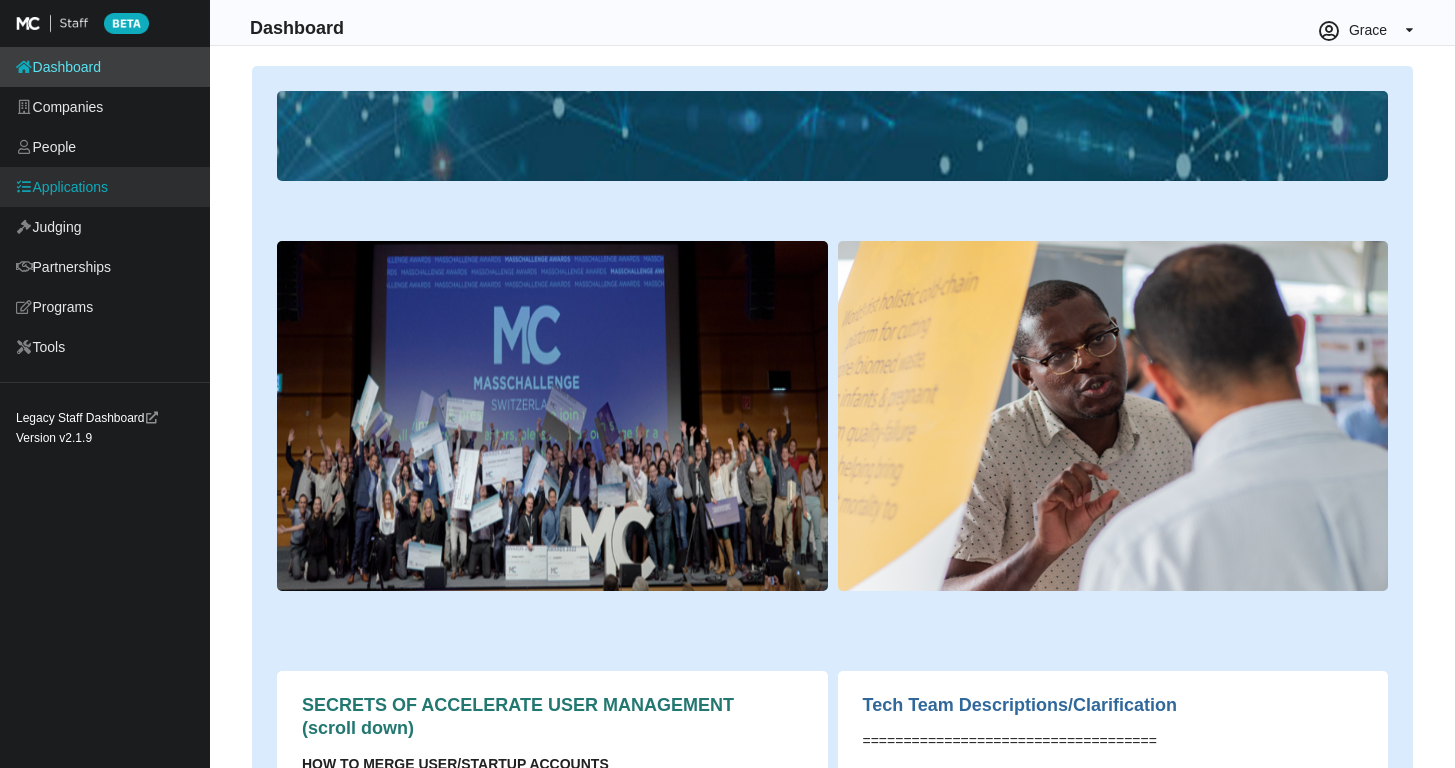 scroll, scrollTop: 0, scrollLeft: 0, axis: both 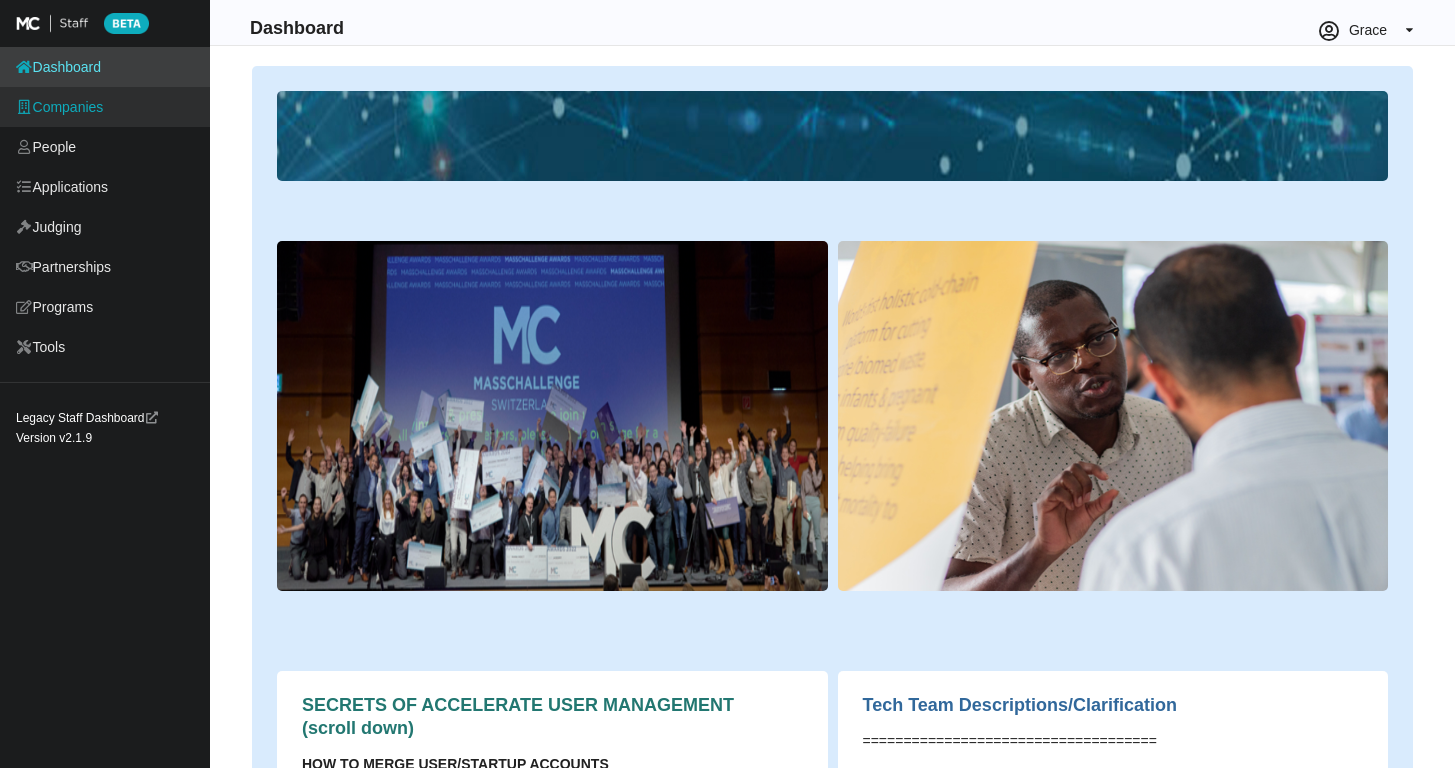 click on "Companies" at bounding box center [105, 107] 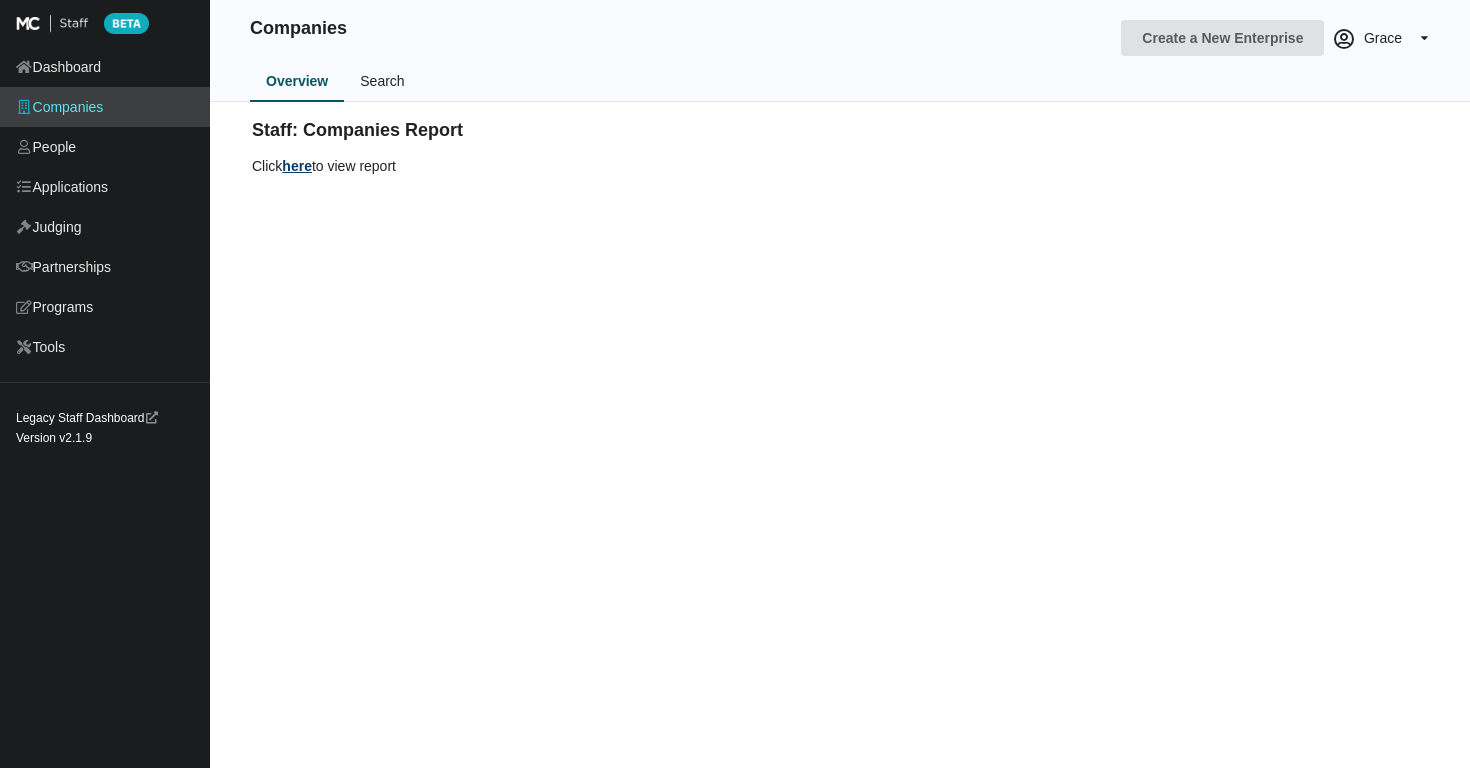 scroll, scrollTop: 0, scrollLeft: 0, axis: both 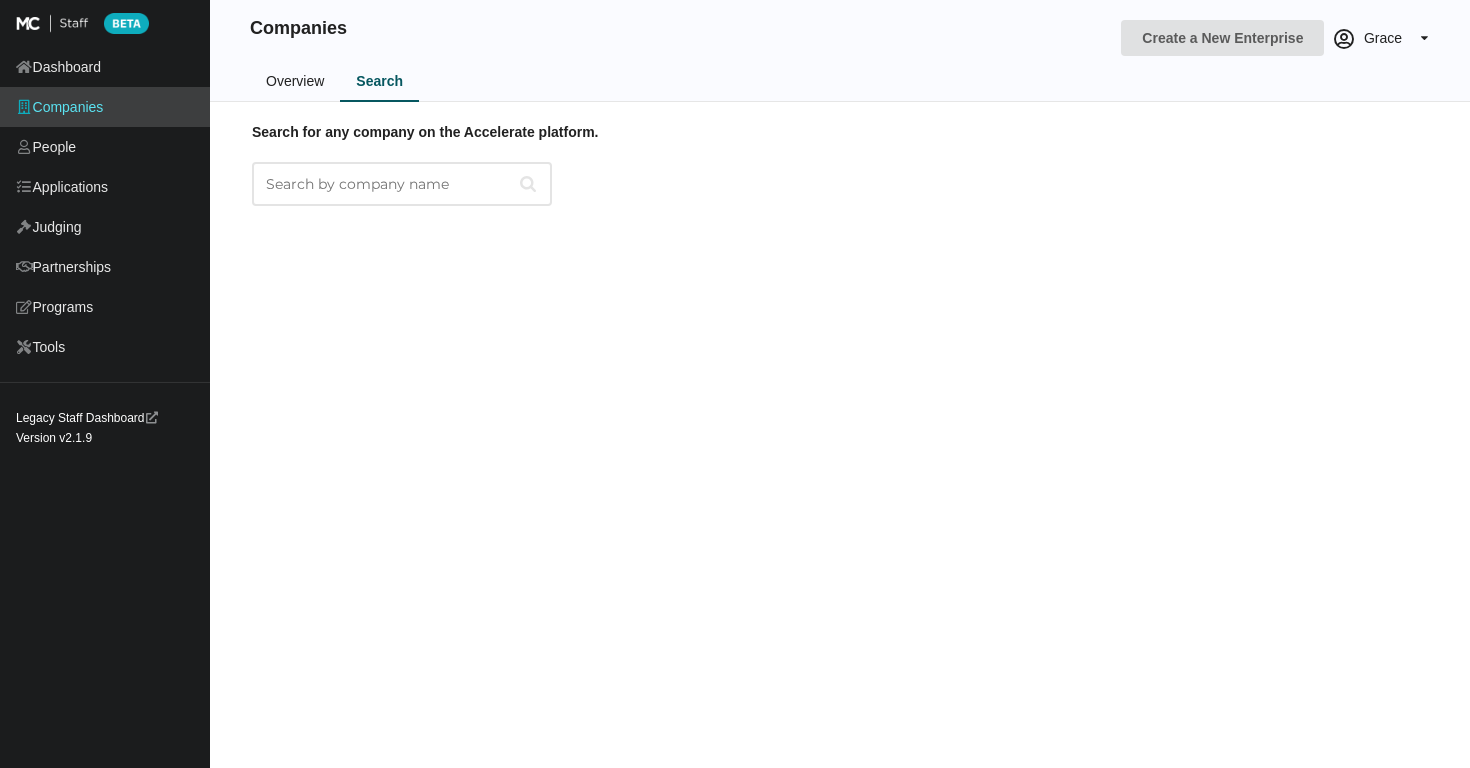 click on "Search" at bounding box center (379, 82) 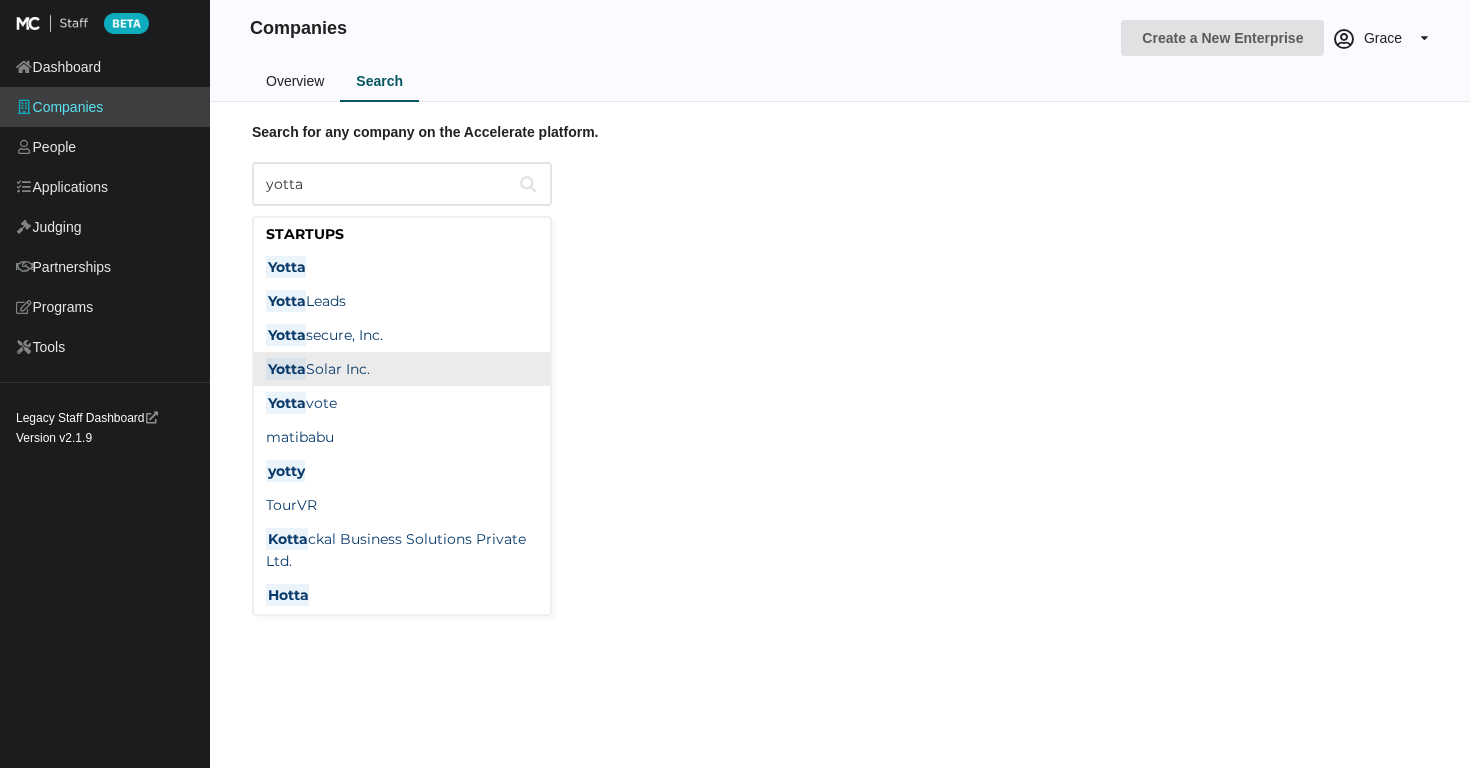 click on "Yotta  Solar Inc." at bounding box center [402, 369] 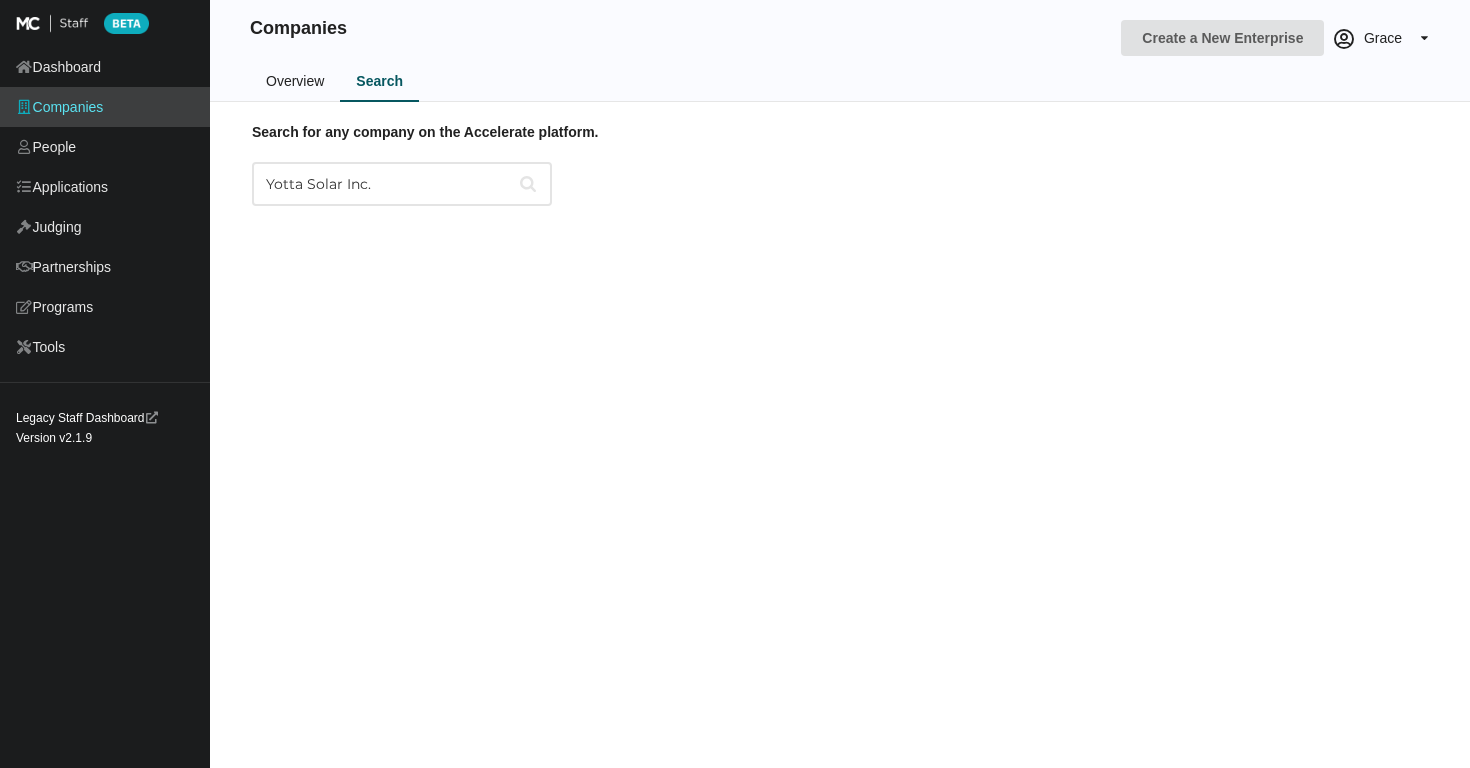 type on "Yotta Solar Inc." 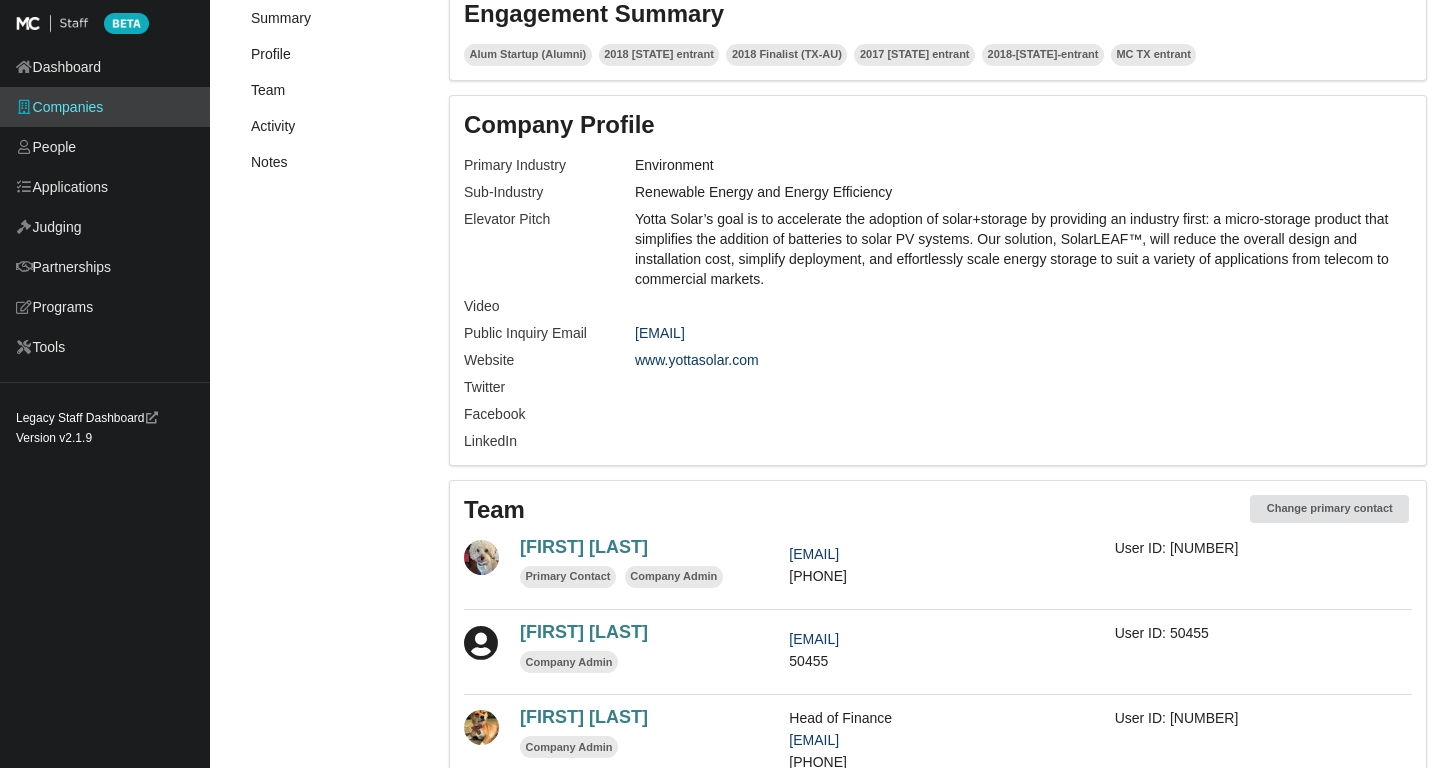 scroll, scrollTop: 331, scrollLeft: 0, axis: vertical 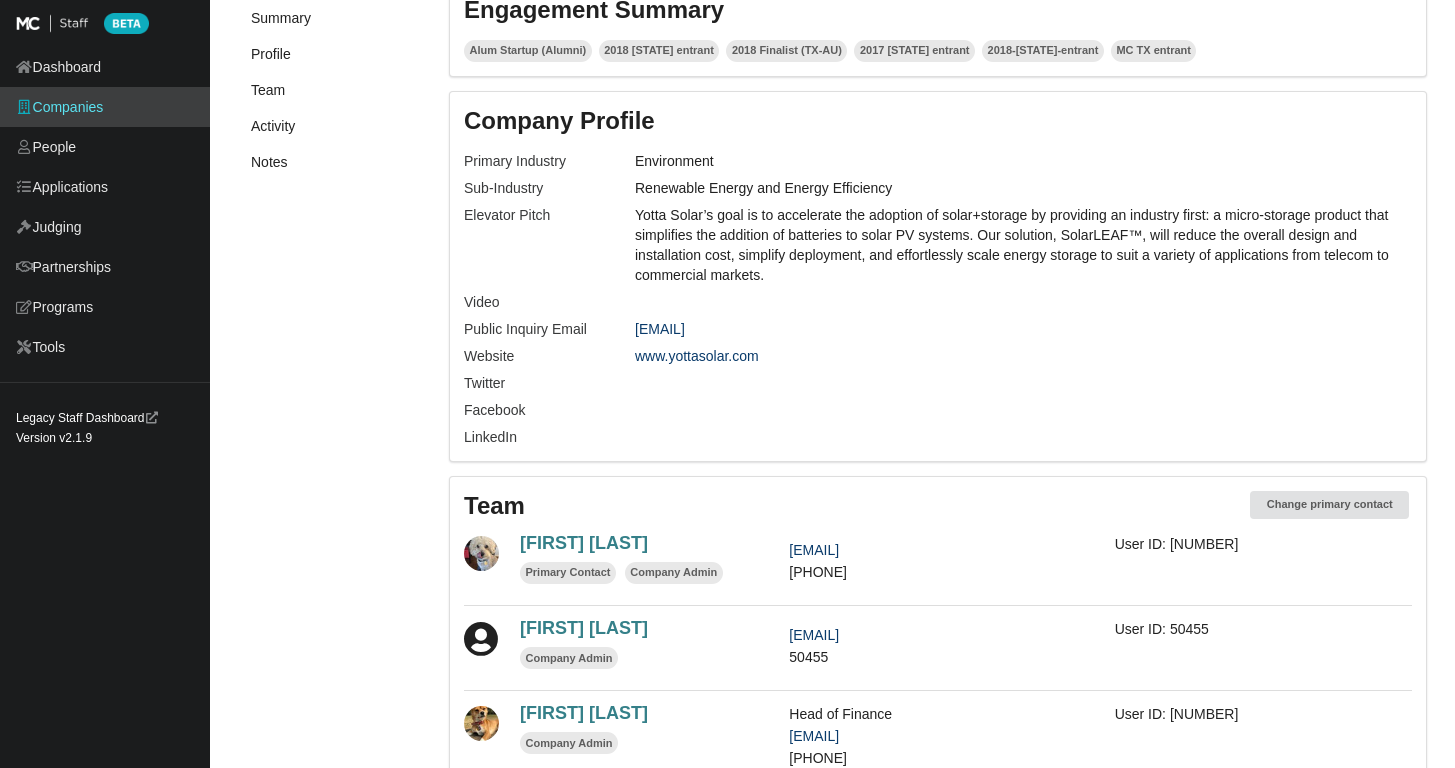drag, startPoint x: 719, startPoint y: 543, endPoint x: 525, endPoint y: 538, distance: 194.06442 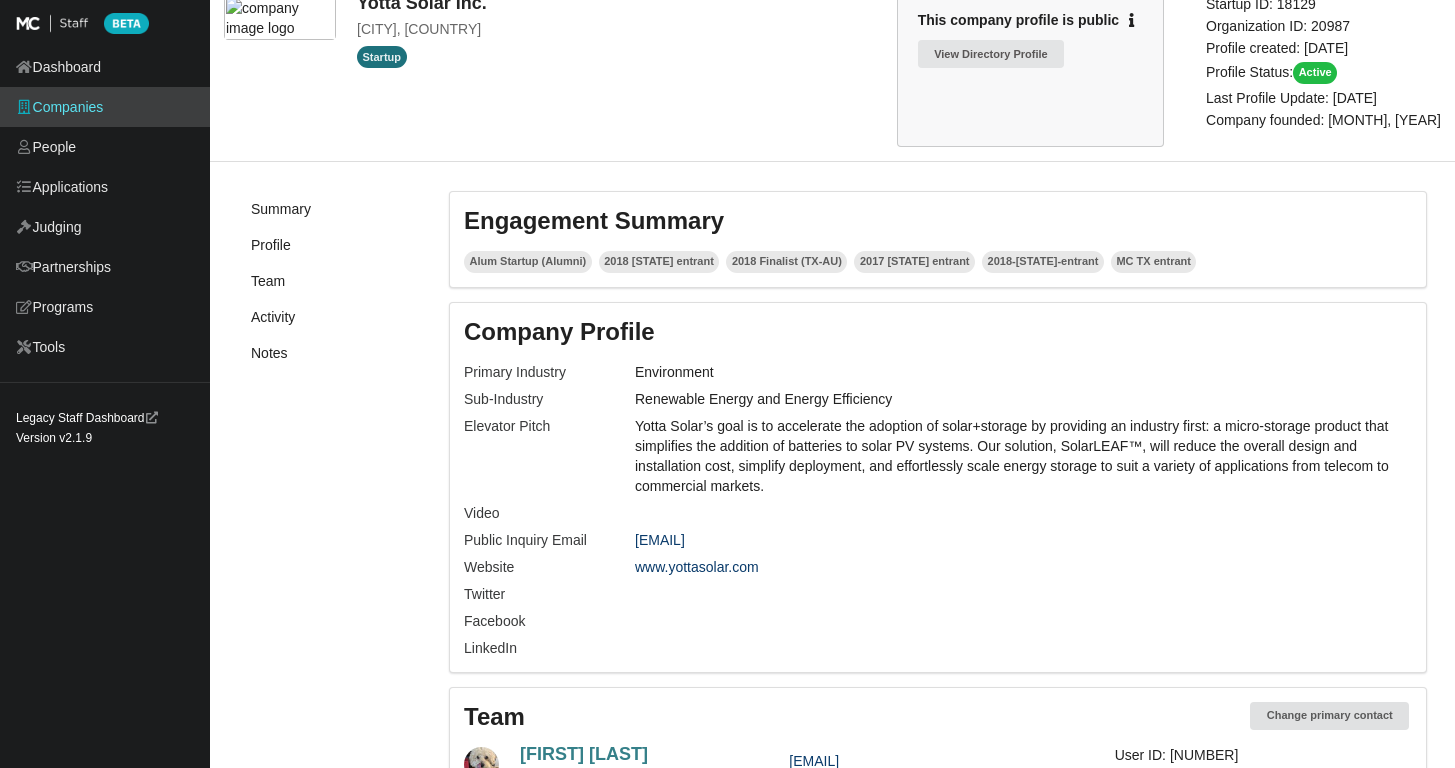 scroll, scrollTop: 0, scrollLeft: 0, axis: both 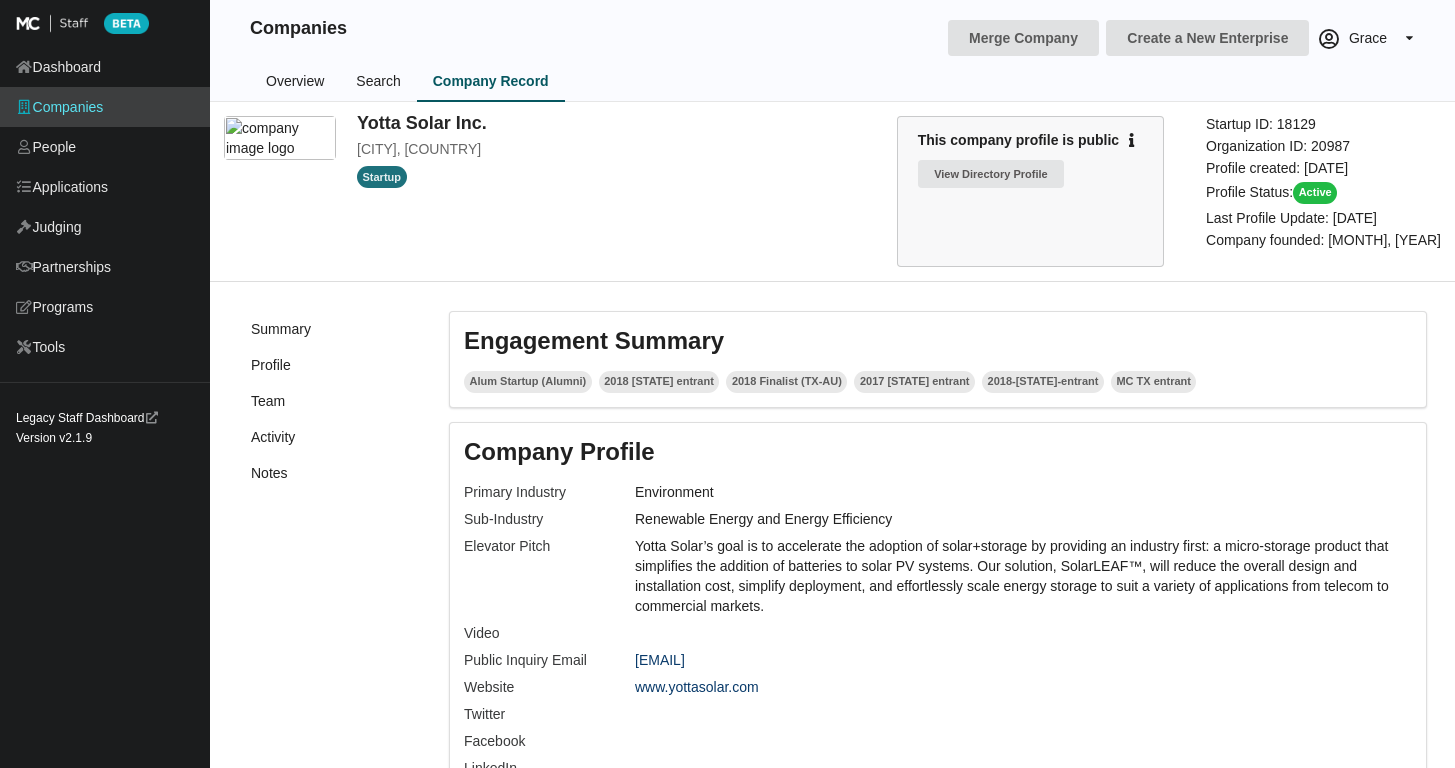 click on "Search" at bounding box center (378, 82) 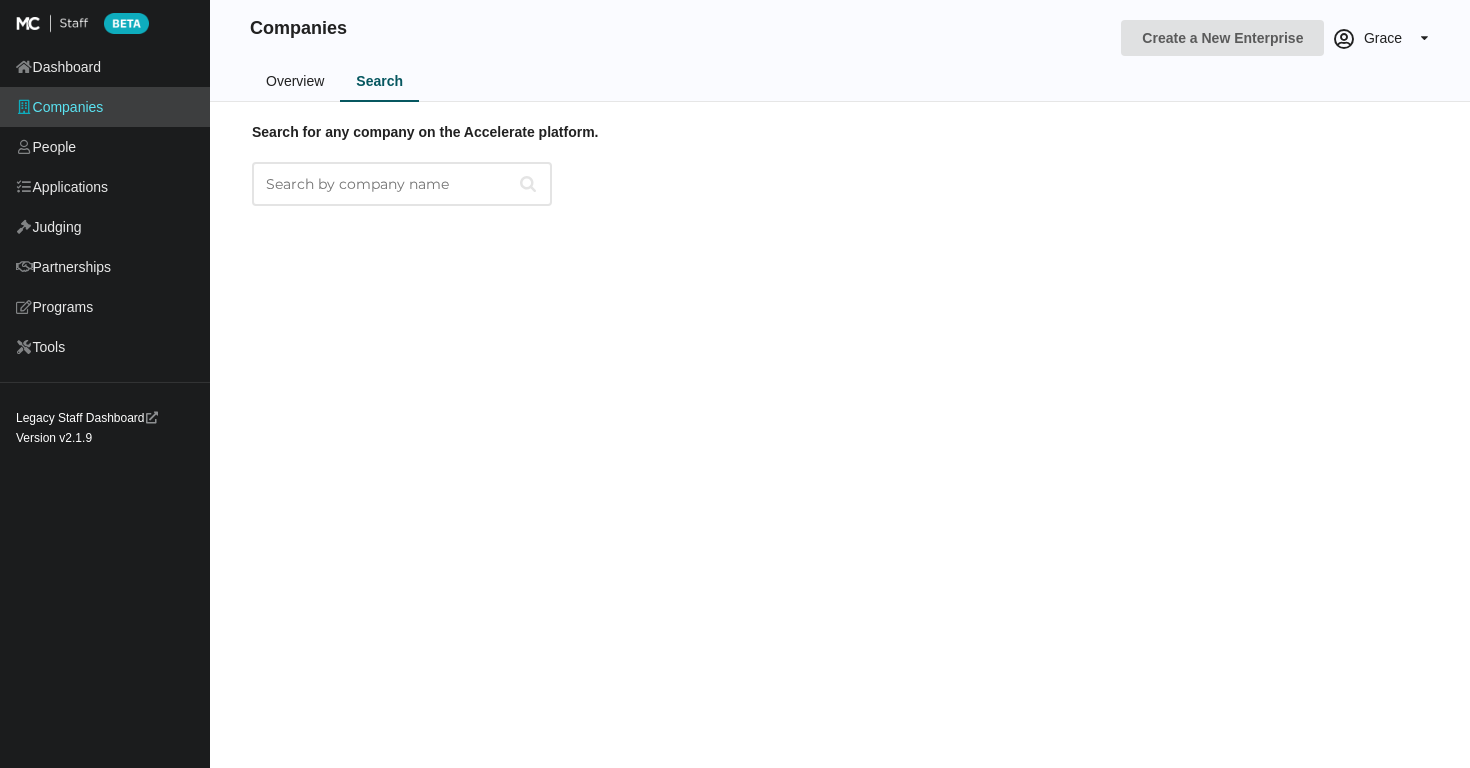 scroll, scrollTop: 0, scrollLeft: 0, axis: both 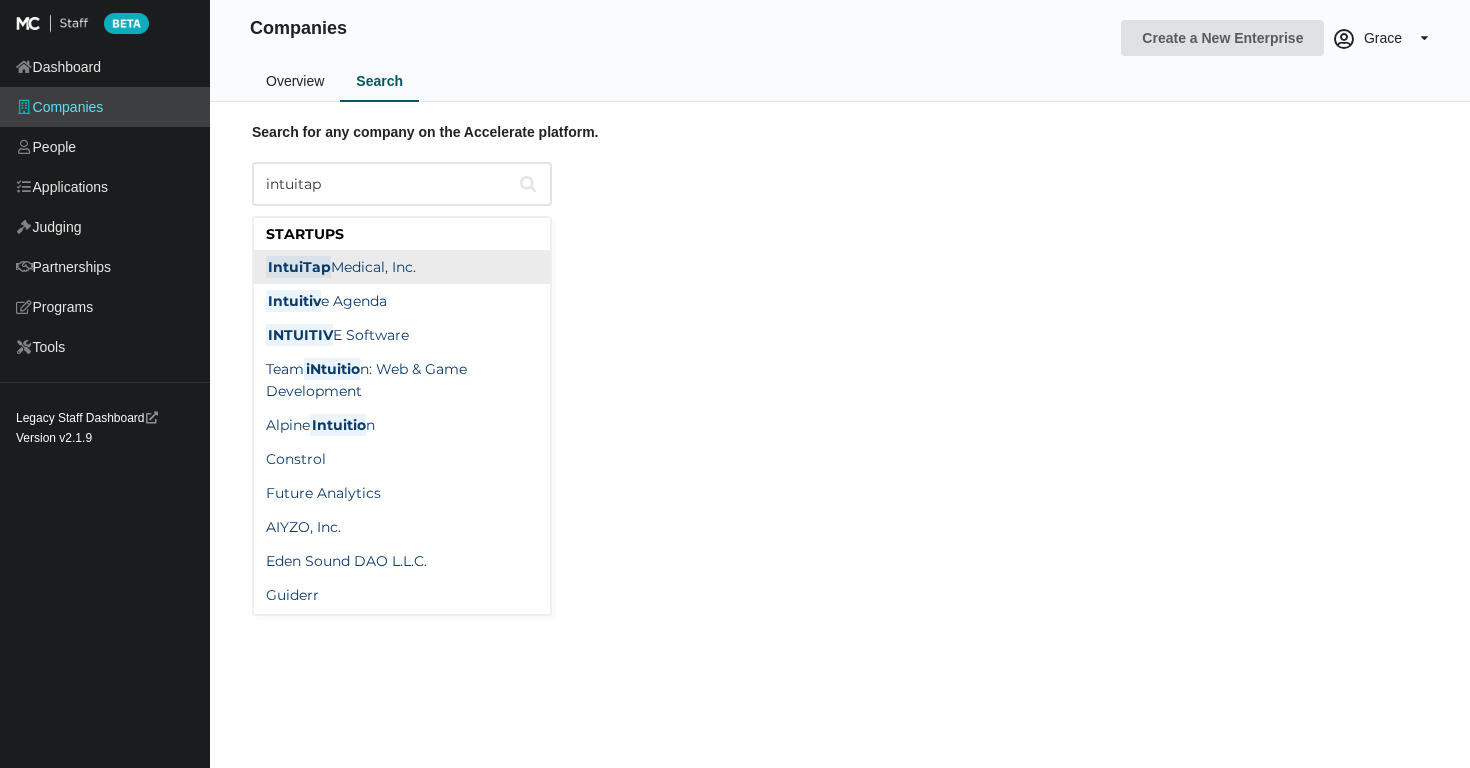 click on "IntuiTap  Medical, Inc." at bounding box center (341, 267) 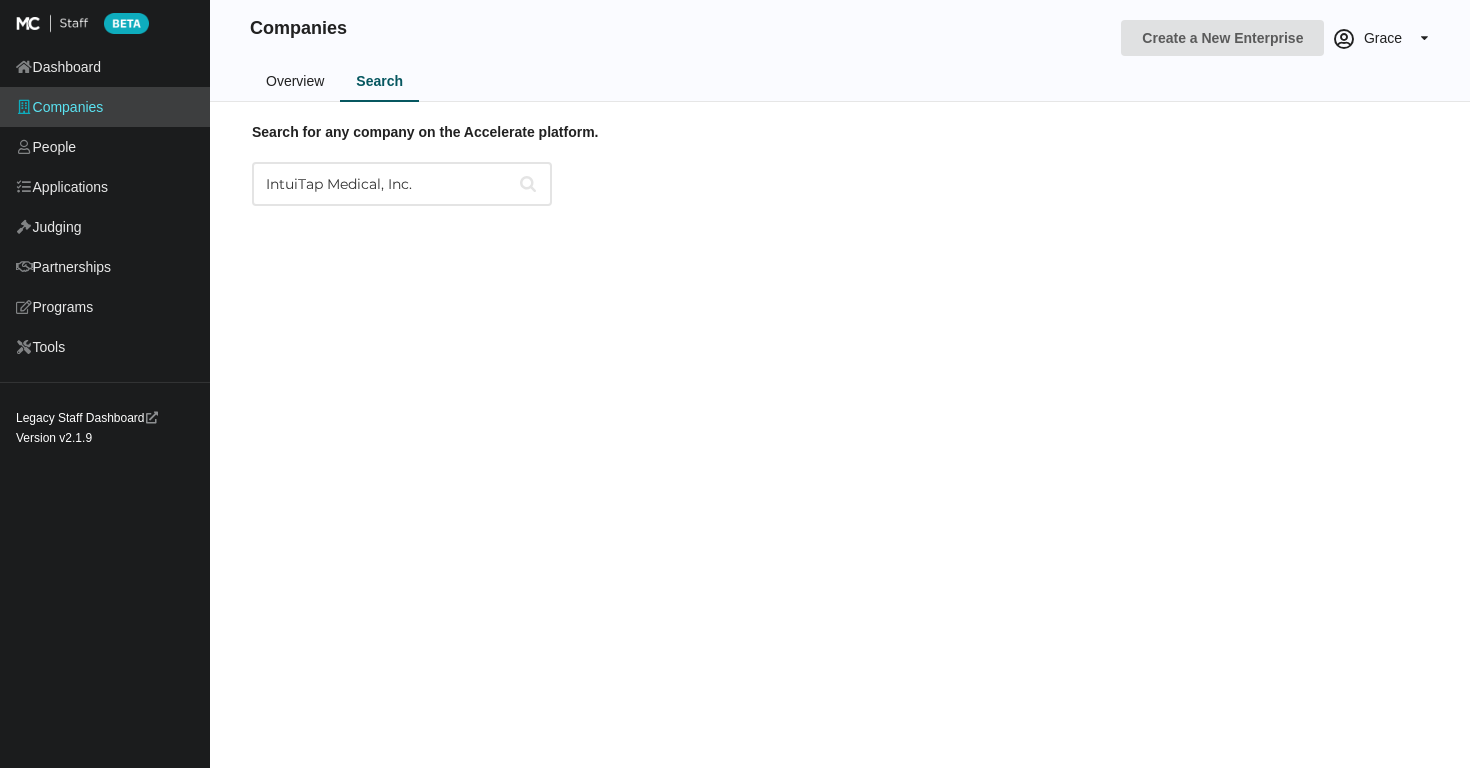 type on "IntuiTap Medical, Inc." 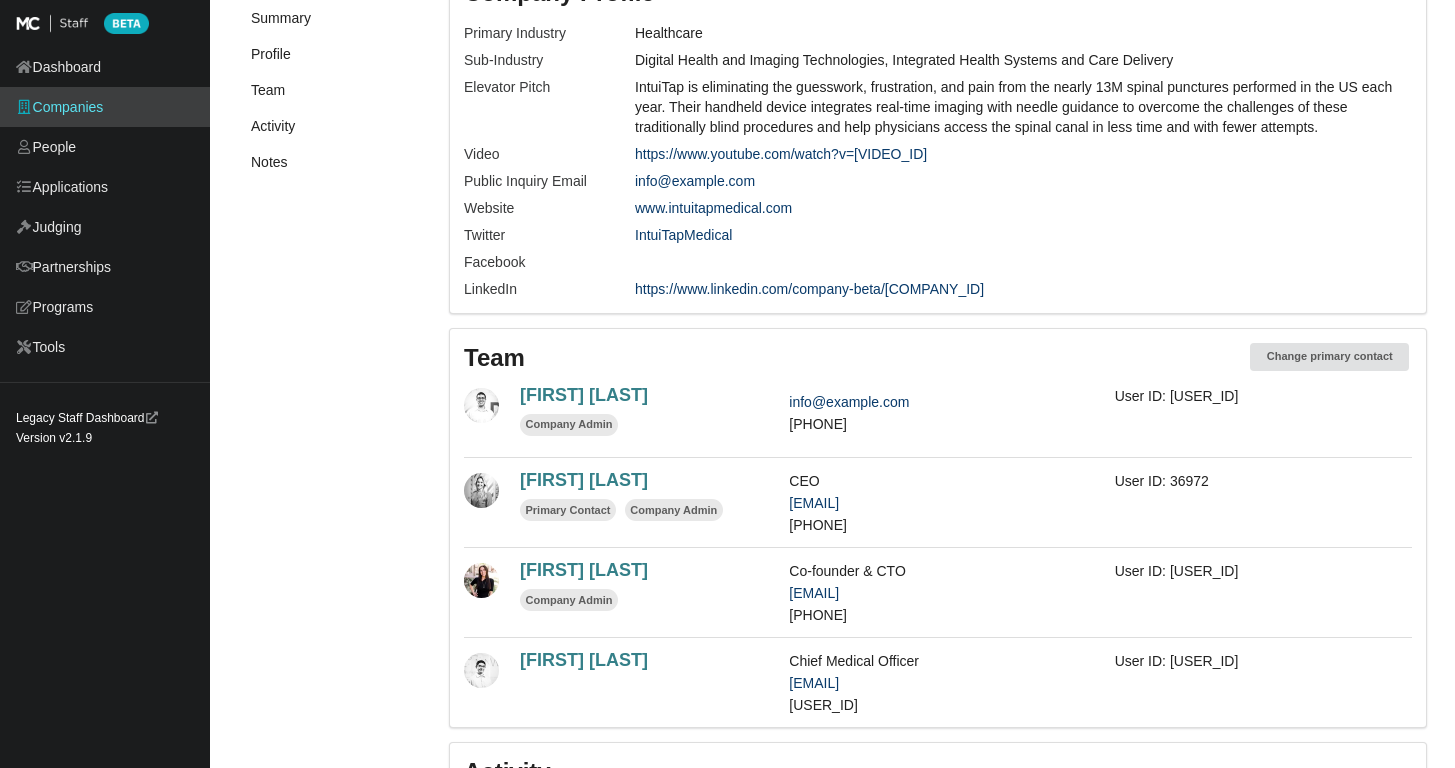 scroll, scrollTop: 467, scrollLeft: 0, axis: vertical 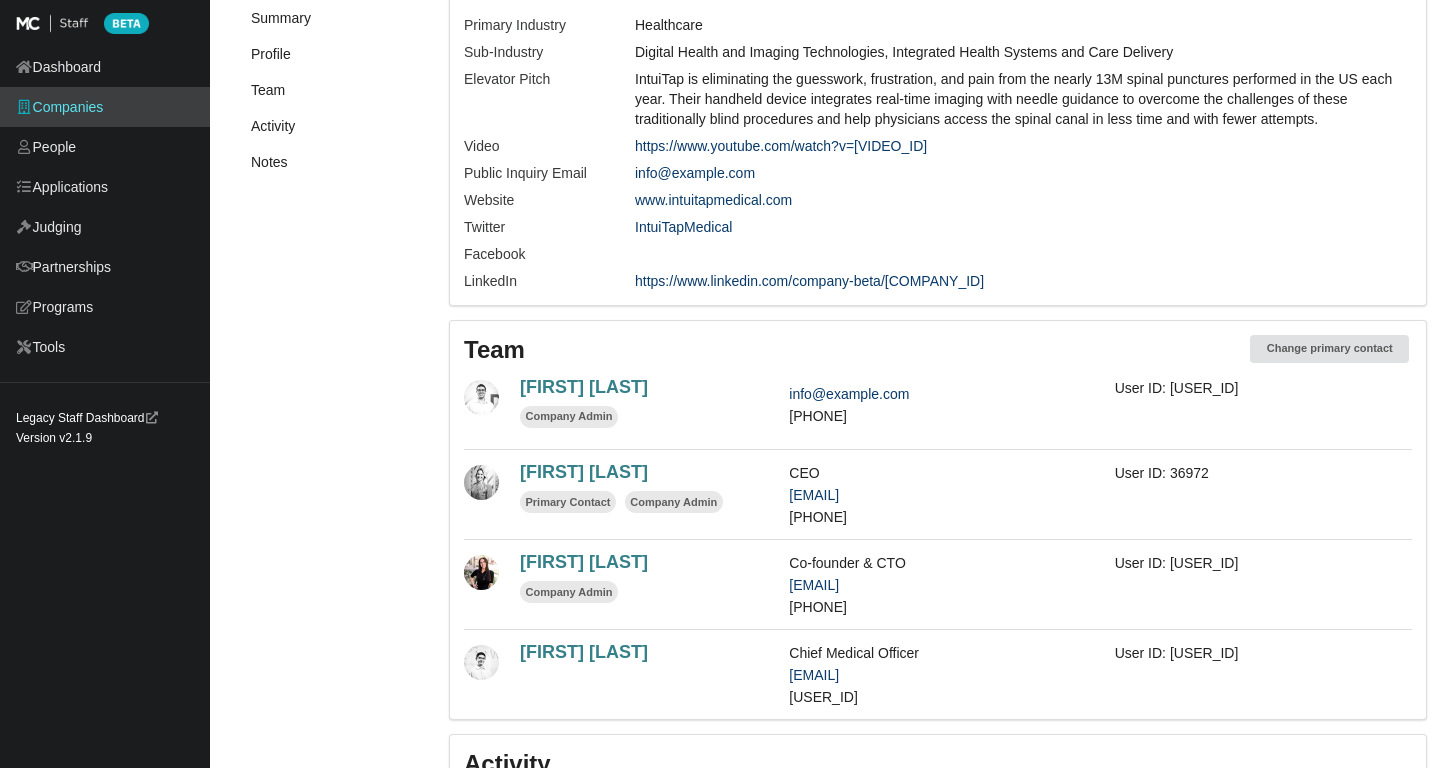 click on "[FIRST] [LAST]" at bounding box center (584, 472) 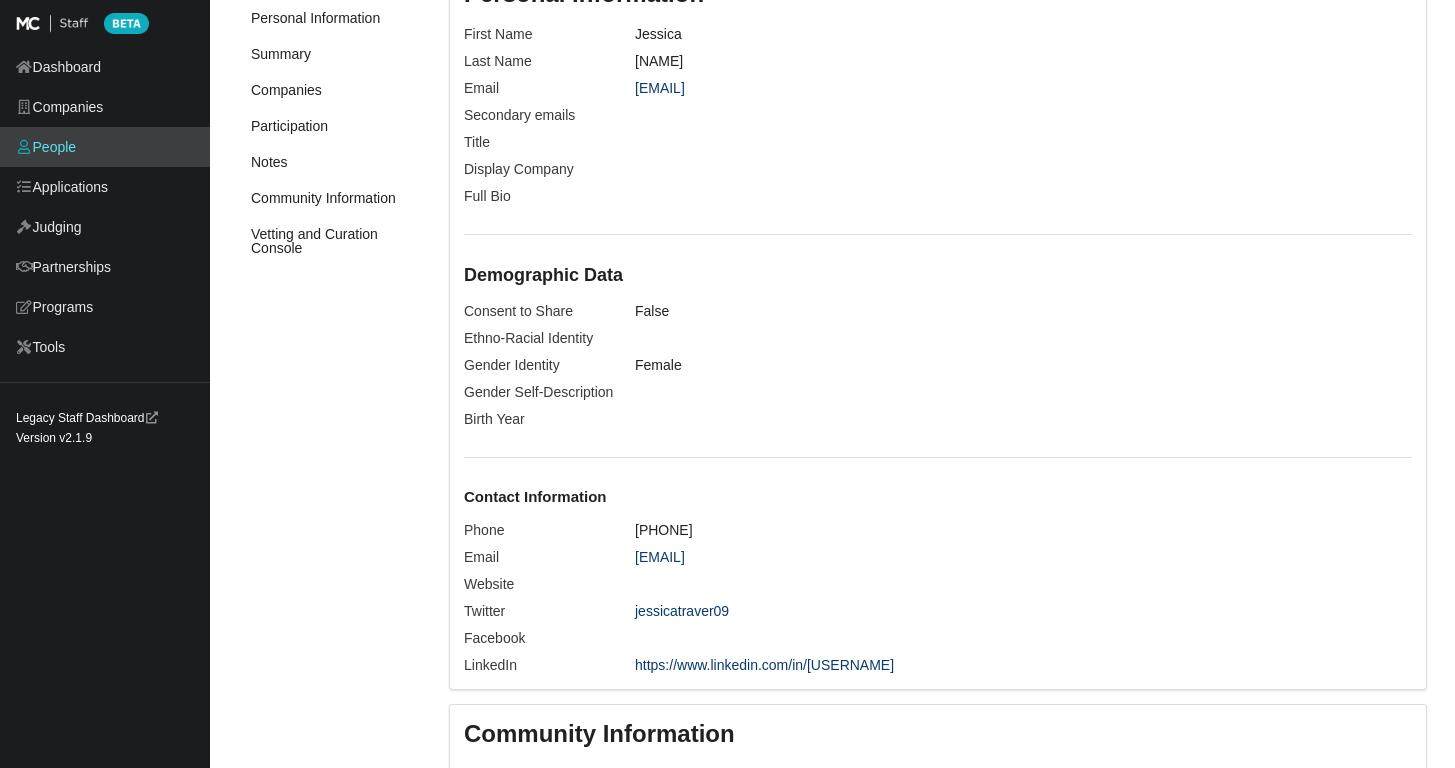 scroll, scrollTop: 473, scrollLeft: 0, axis: vertical 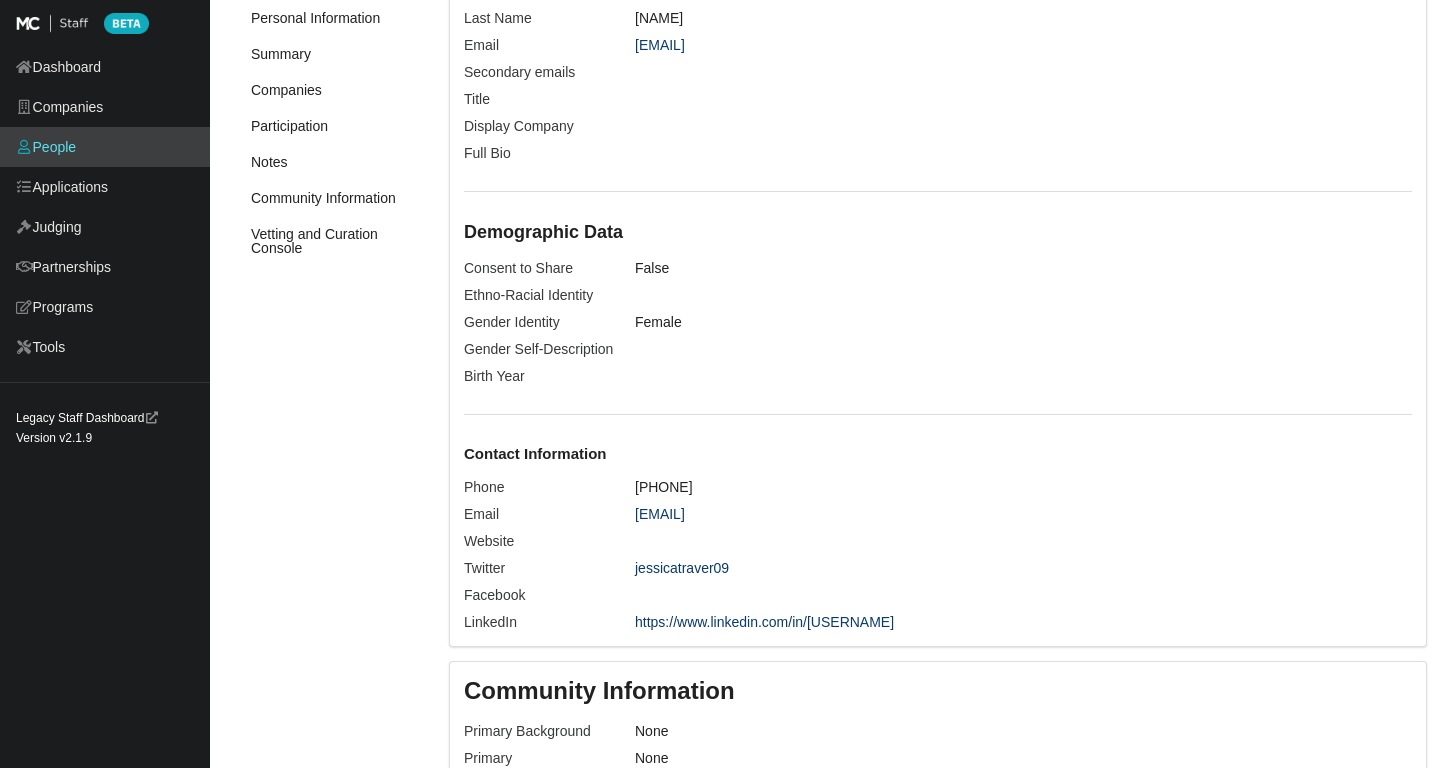 click on "https://www.linkedin.com/in/[USERNAME]" at bounding box center (764, 622) 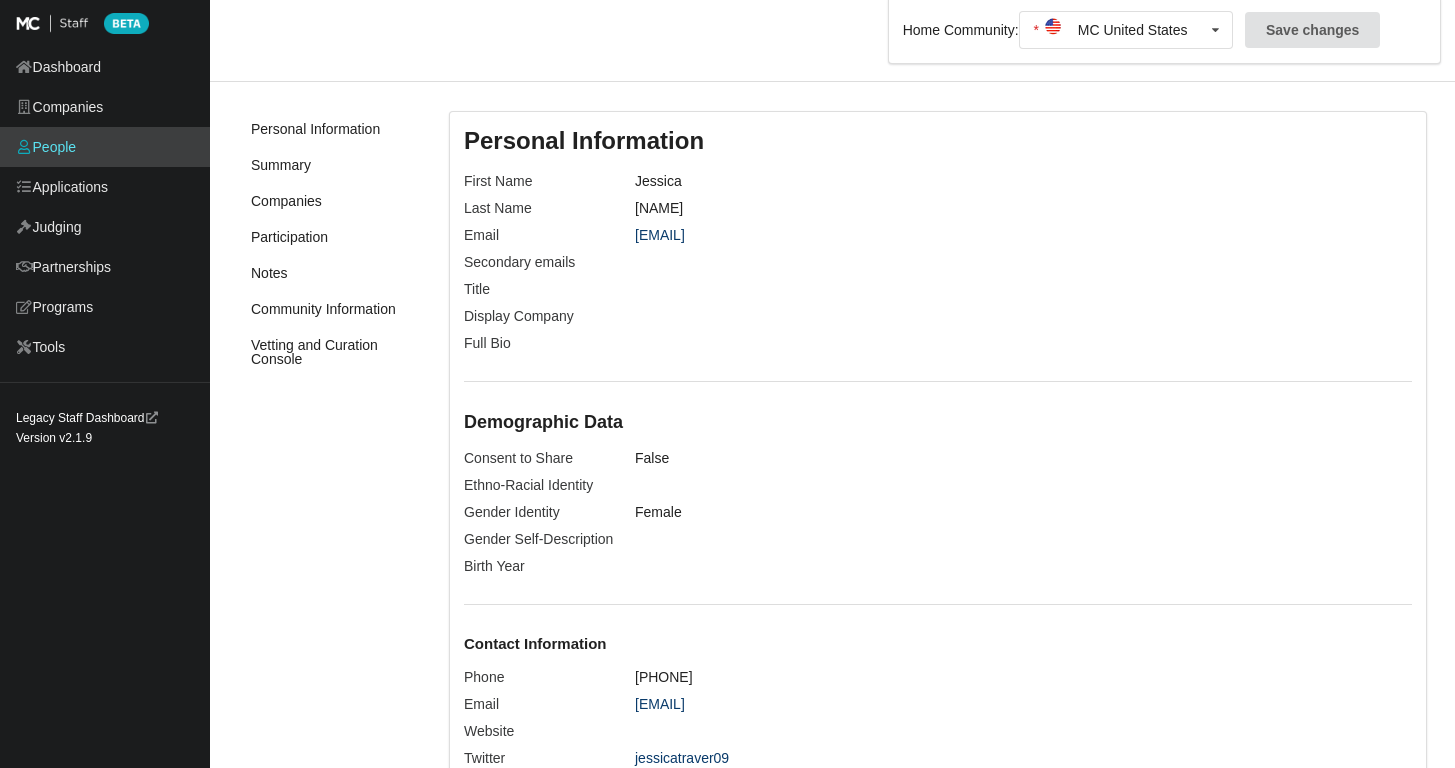 scroll, scrollTop: 0, scrollLeft: 0, axis: both 